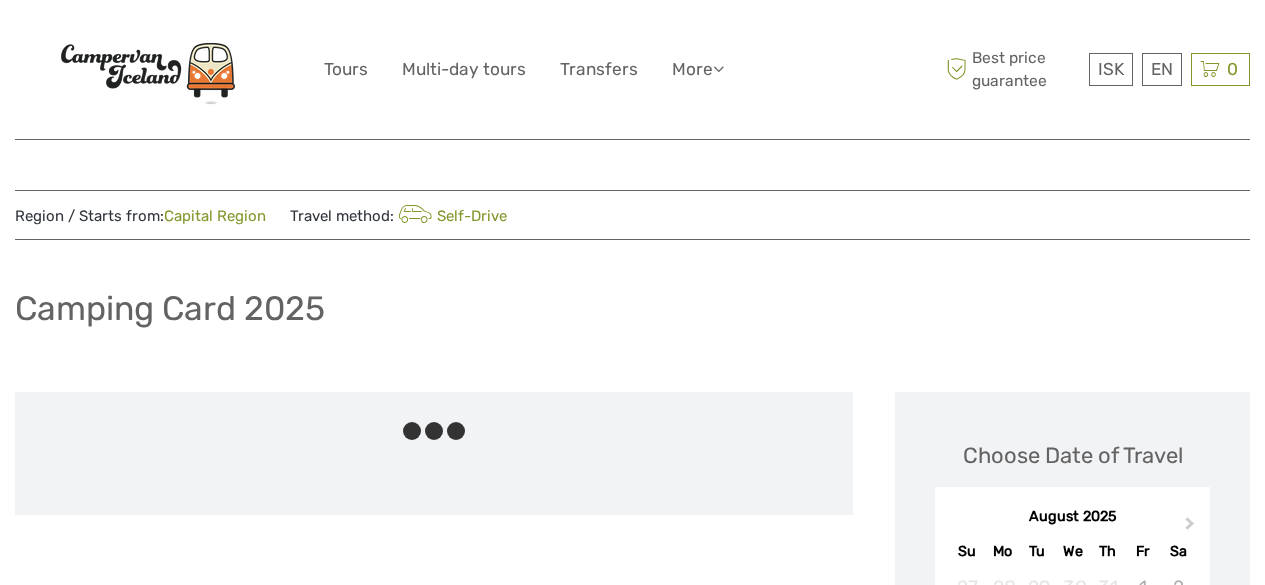 scroll, scrollTop: 0, scrollLeft: 0, axis: both 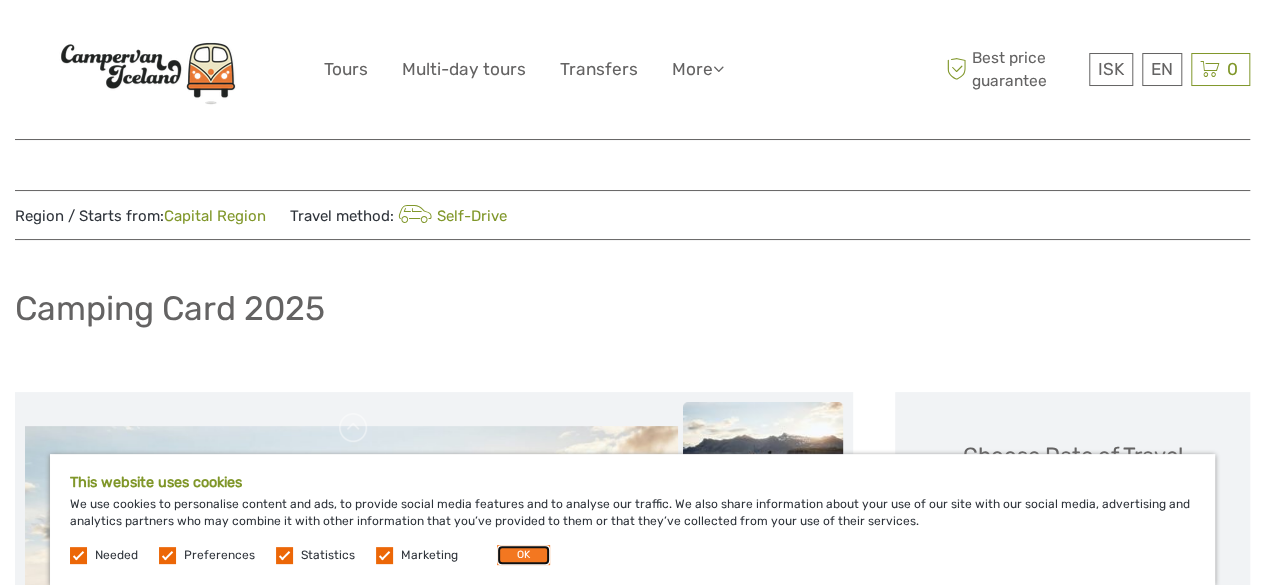 click on "OK" at bounding box center (523, 555) 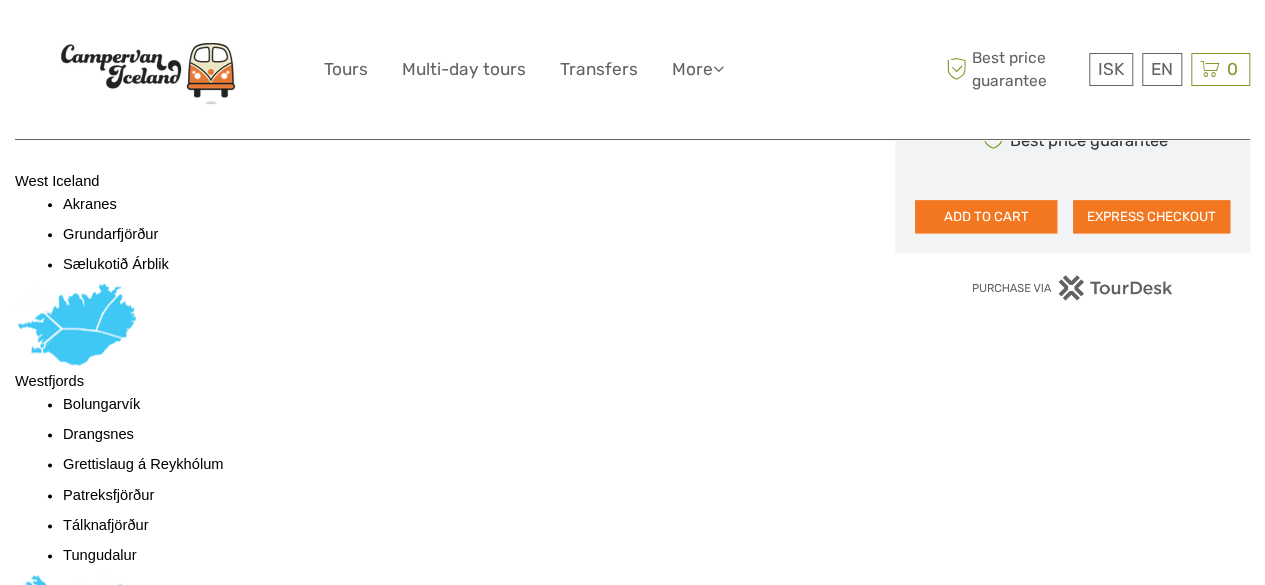 scroll, scrollTop: 1116, scrollLeft: 0, axis: vertical 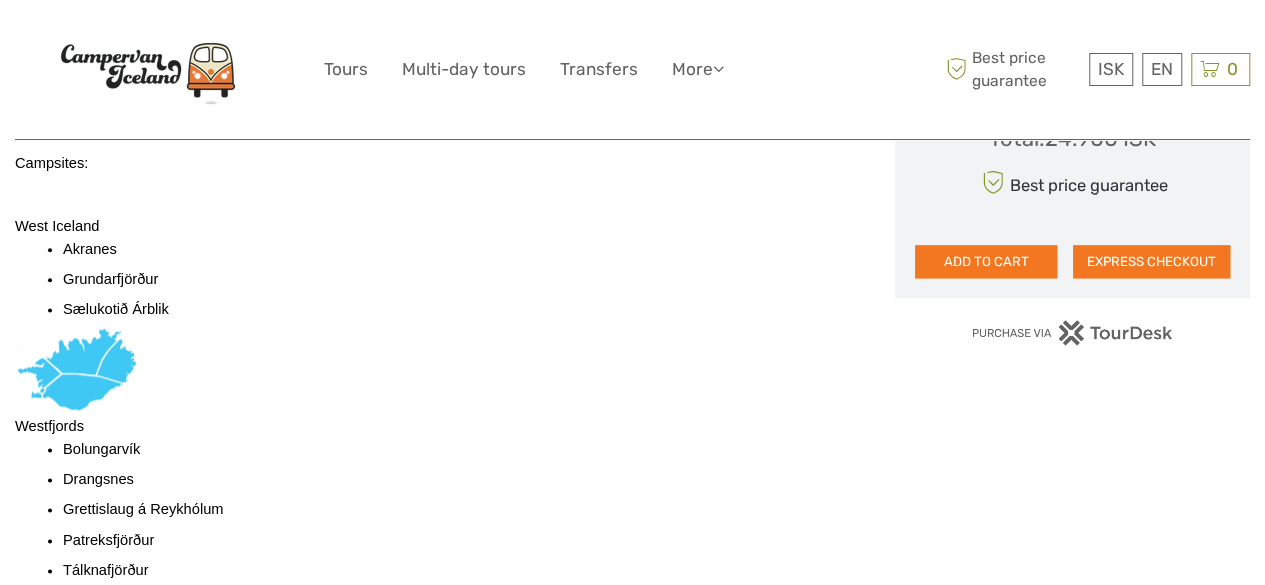 click on "Akranes" at bounding box center [90, 249] 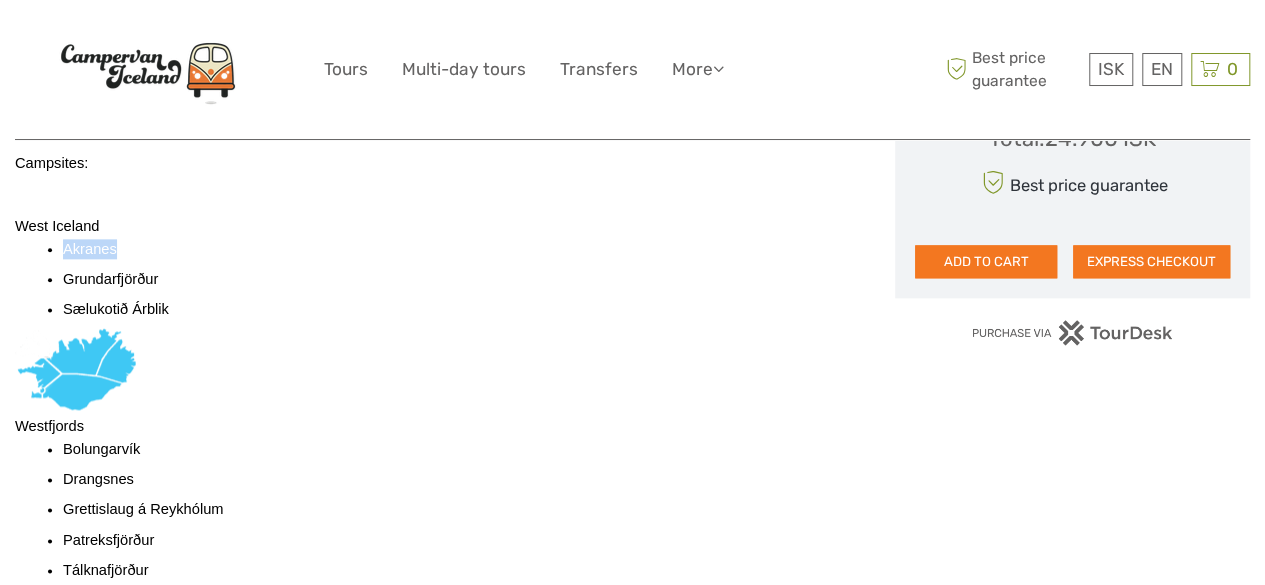click on "Akranes" at bounding box center (90, 249) 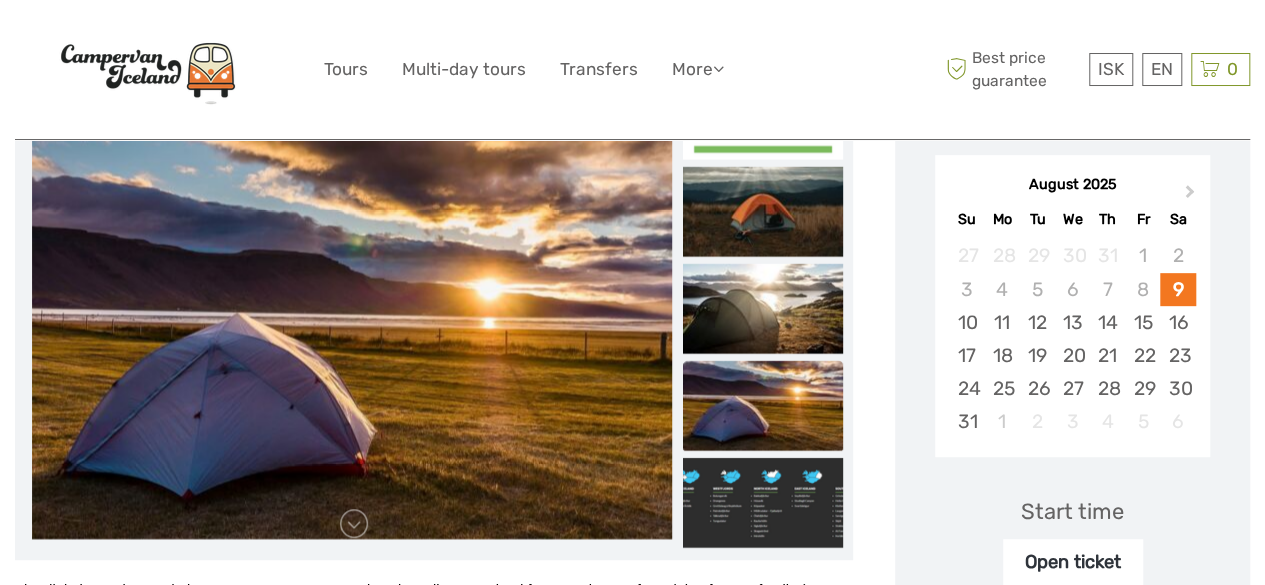scroll, scrollTop: 331, scrollLeft: 0, axis: vertical 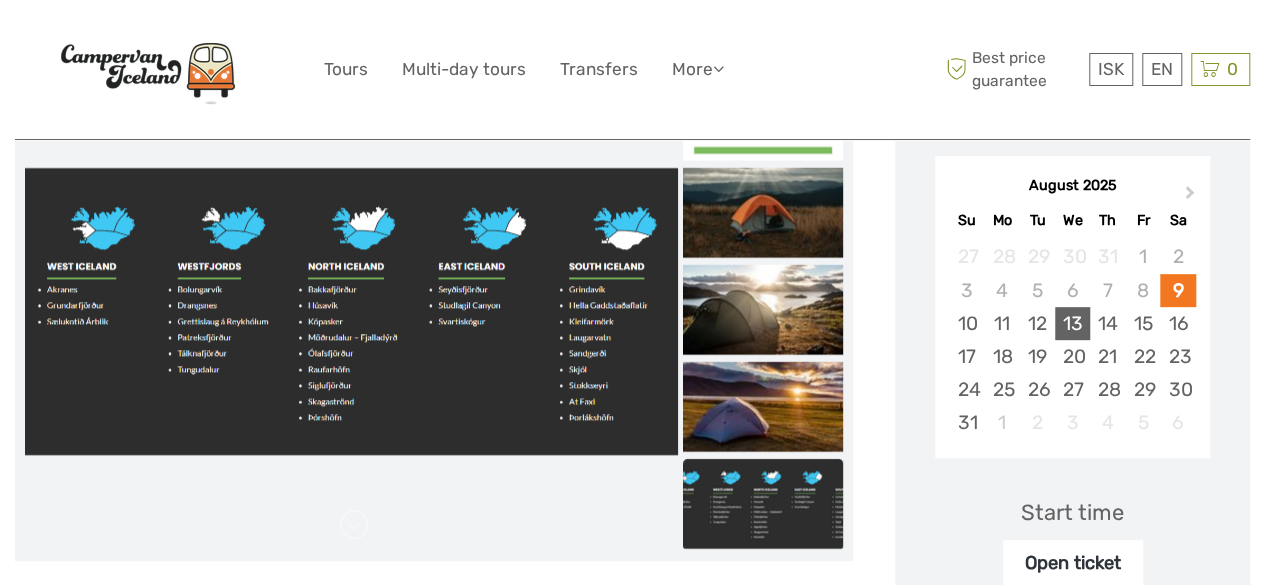 click on "13" at bounding box center [1072, 323] 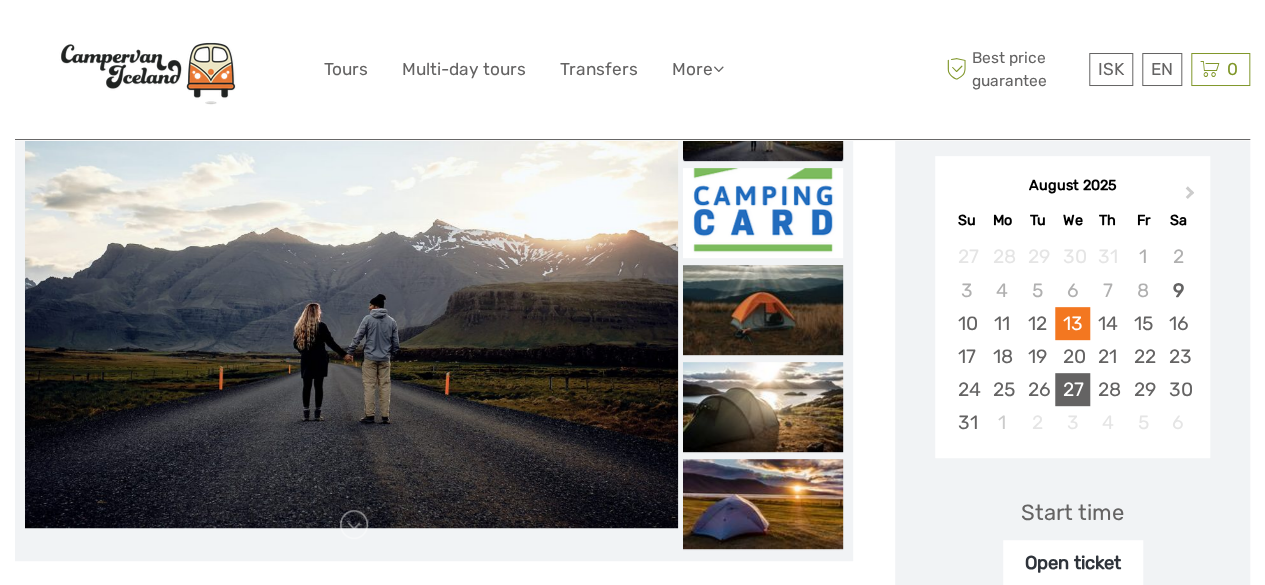 click on "27" at bounding box center (1072, 389) 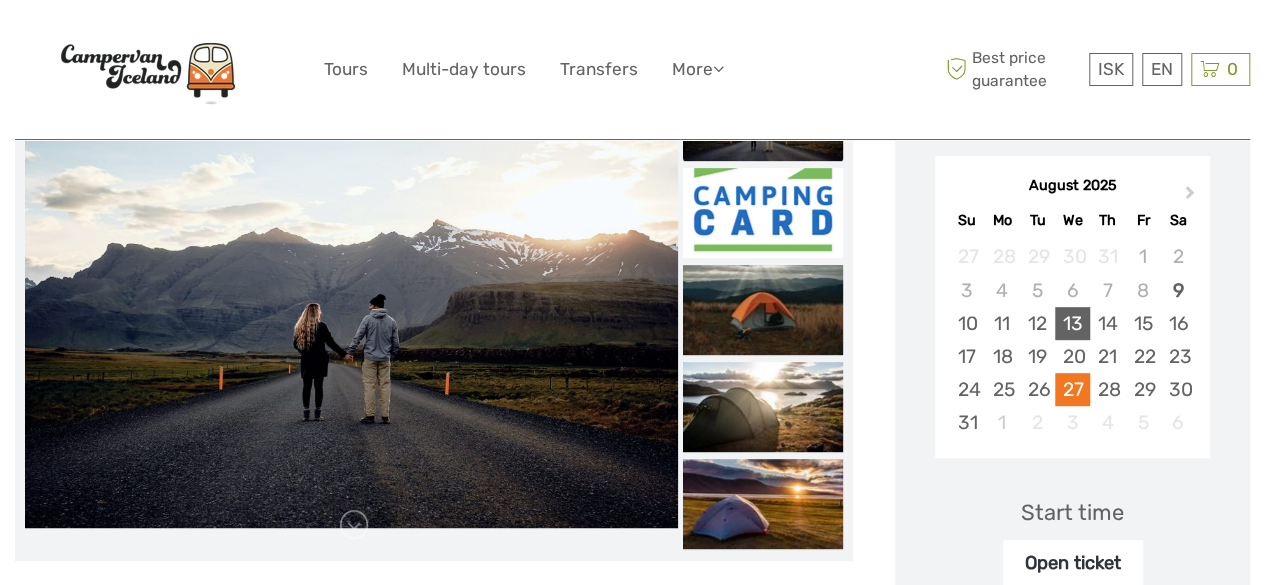 click on "13" at bounding box center (1072, 323) 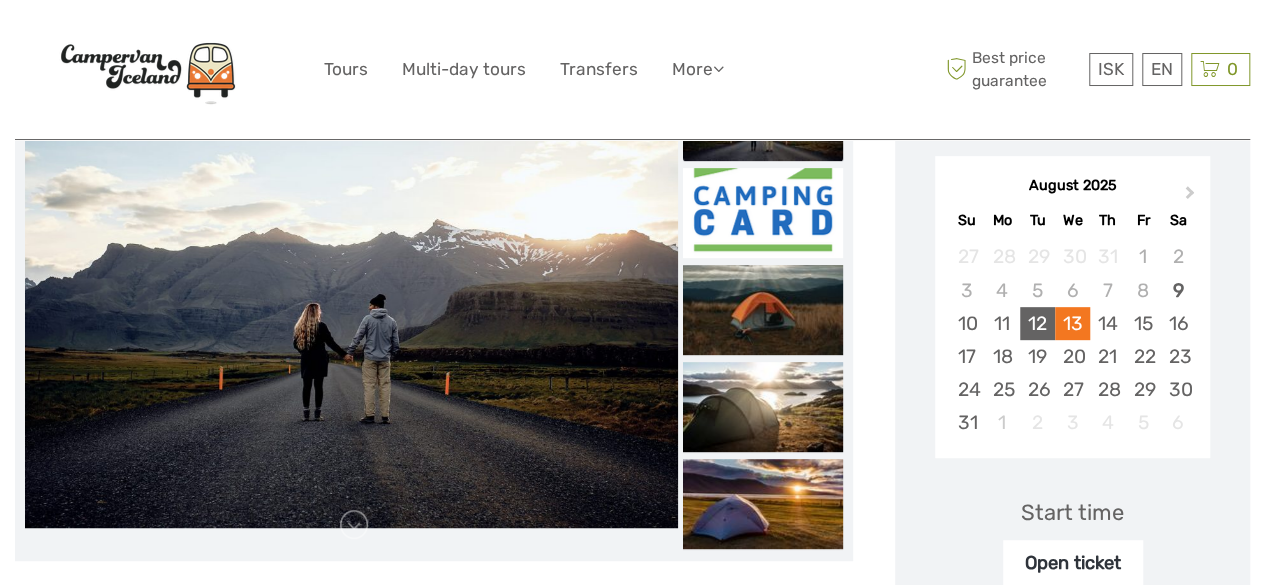 click on "12" at bounding box center (1037, 323) 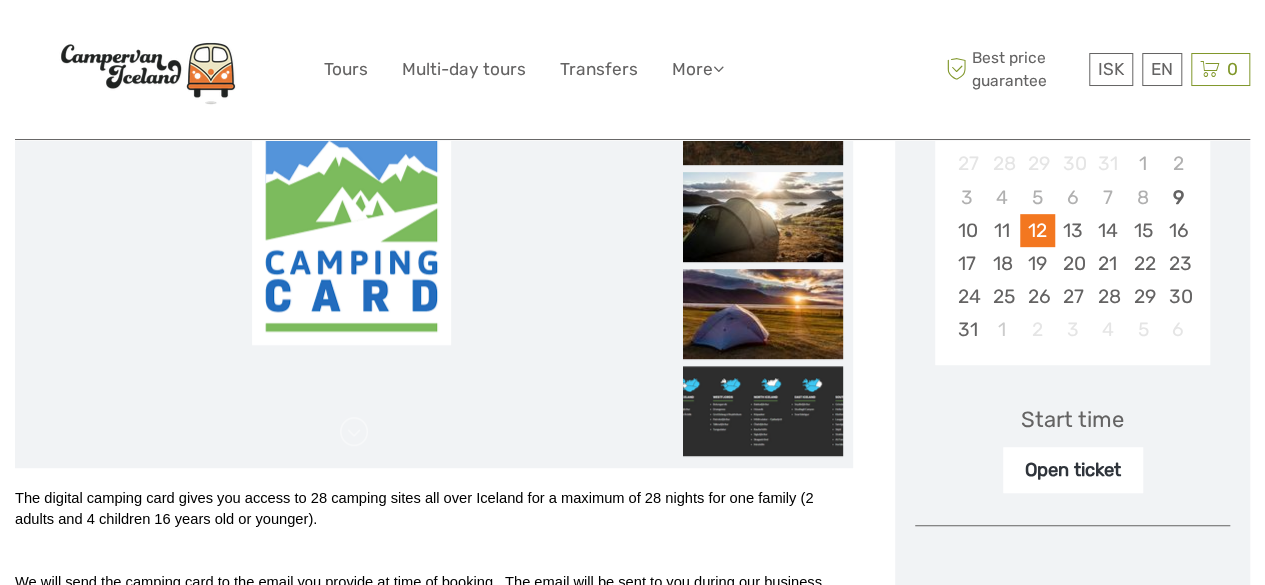 scroll, scrollTop: 423, scrollLeft: 0, axis: vertical 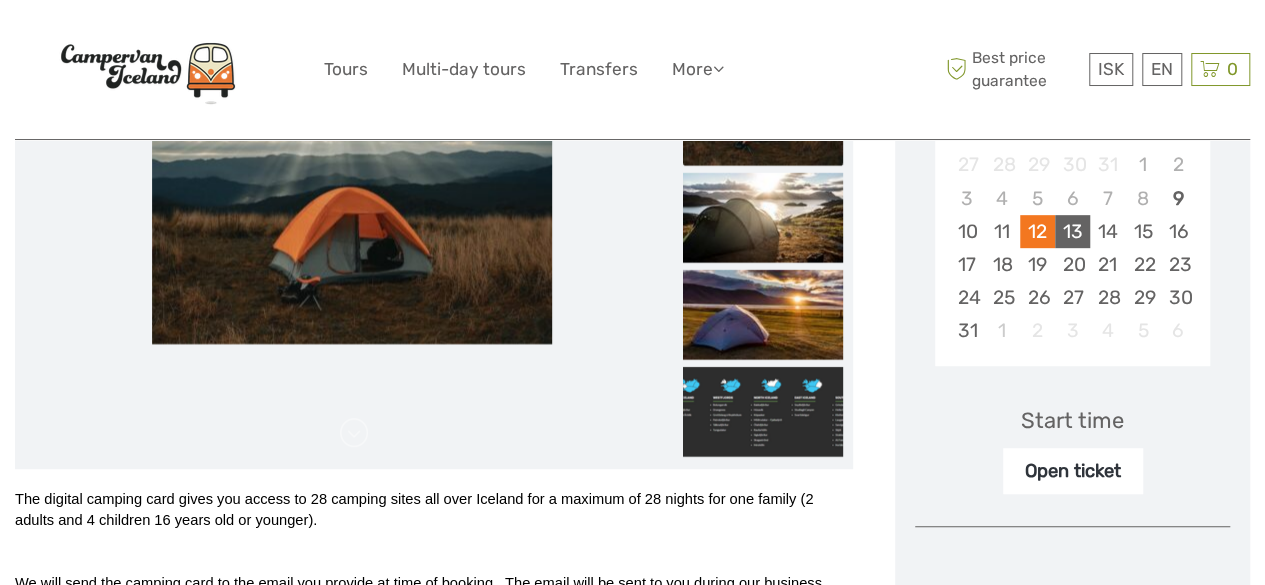 click on "13" at bounding box center [1072, 231] 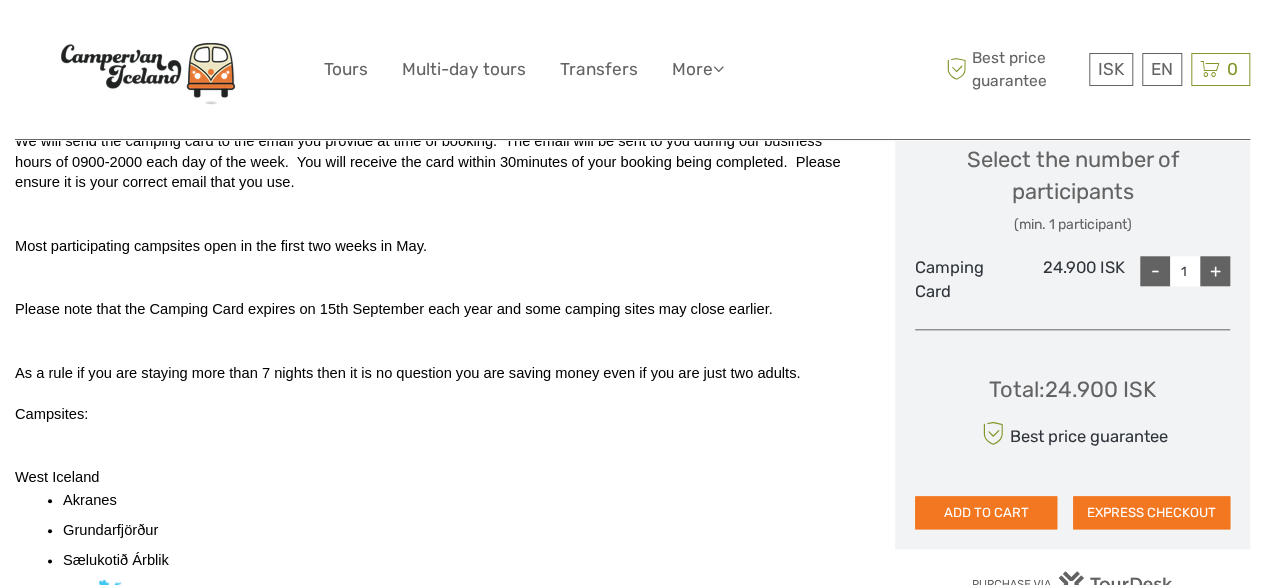 scroll, scrollTop: 890, scrollLeft: 0, axis: vertical 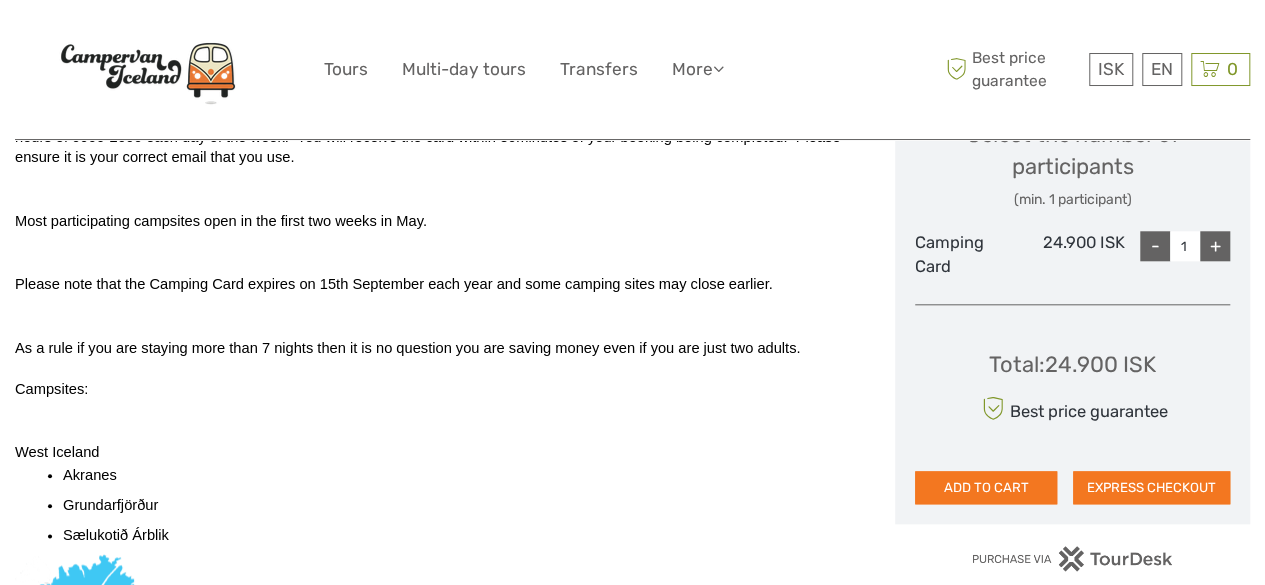 click on "+" at bounding box center [1215, 246] 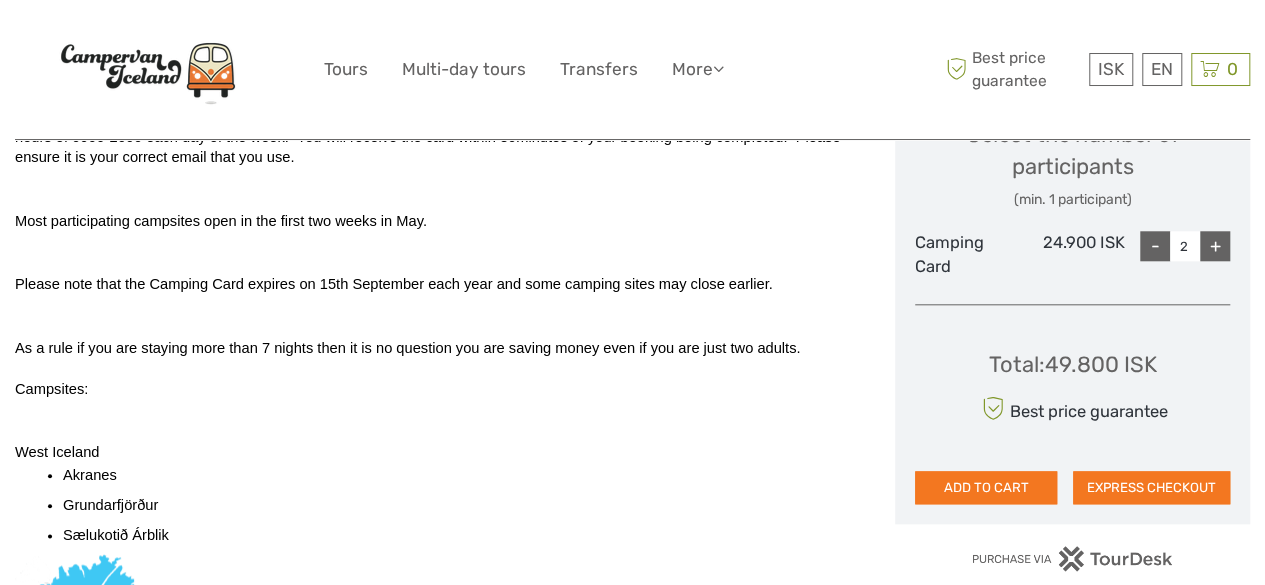 click on "-" at bounding box center (1155, 246) 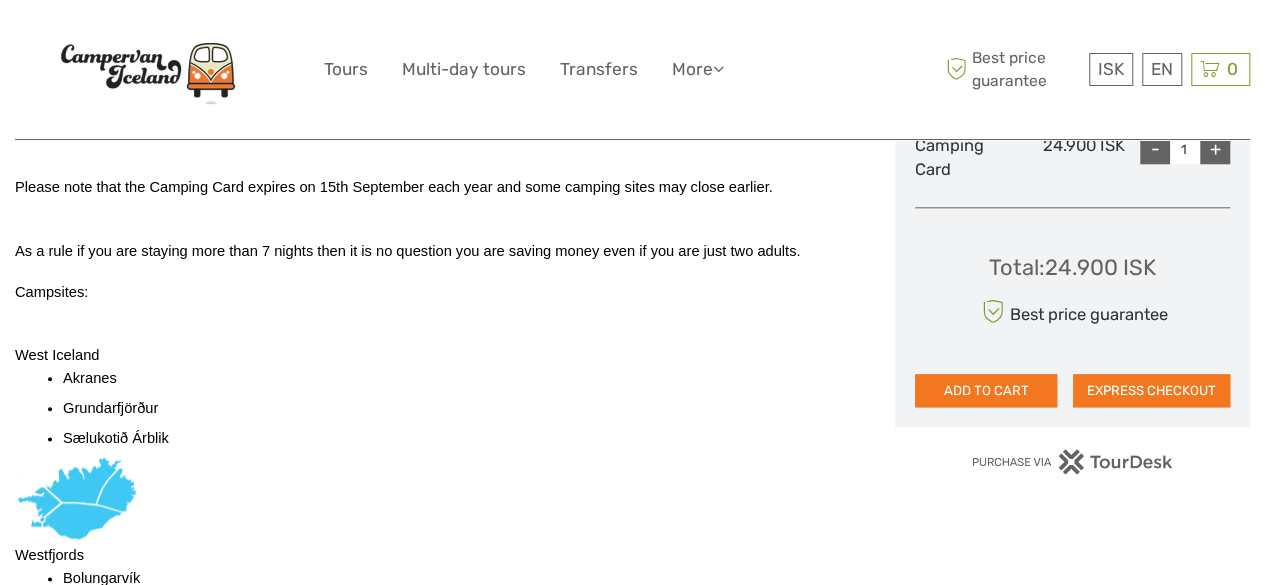 scroll, scrollTop: 986, scrollLeft: 0, axis: vertical 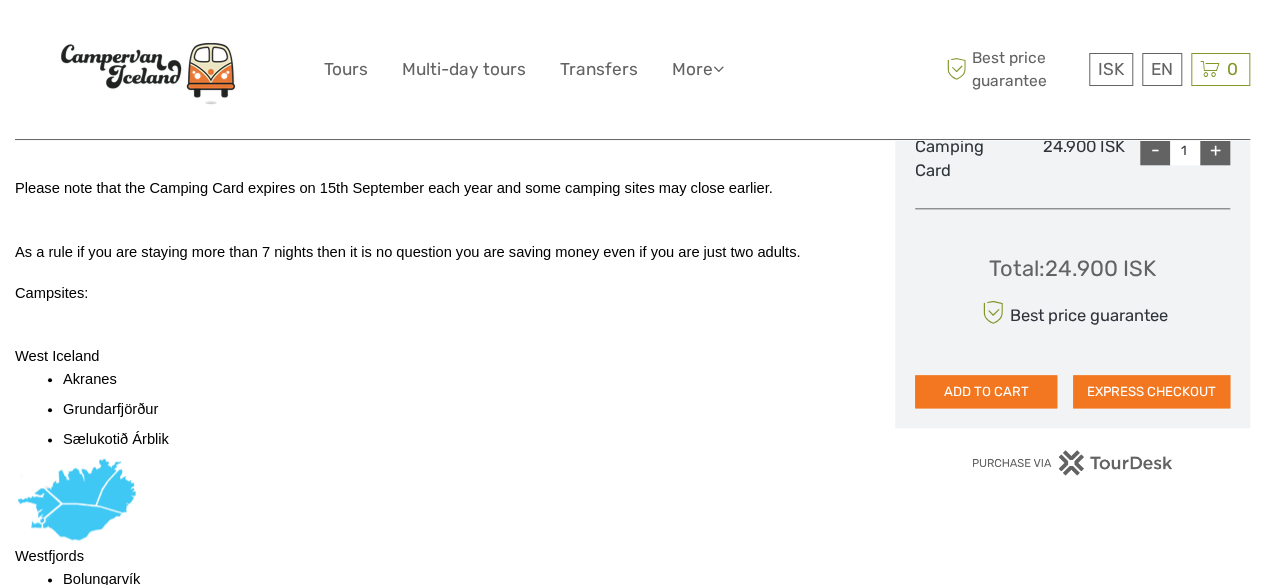click on "ADD TO CART" at bounding box center [986, 392] 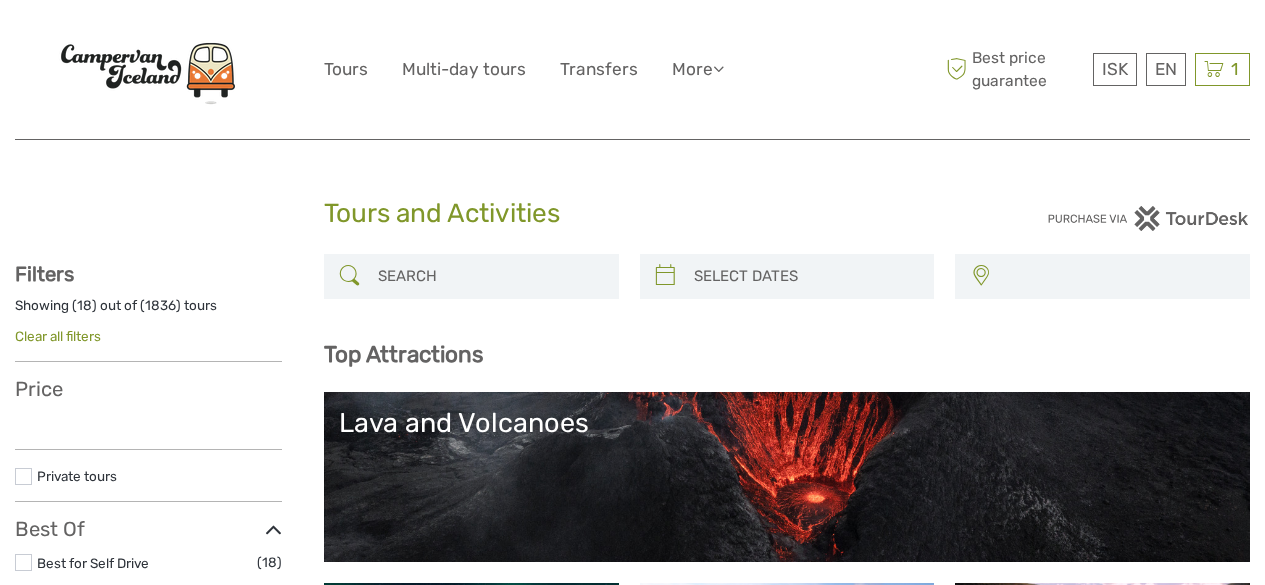 select 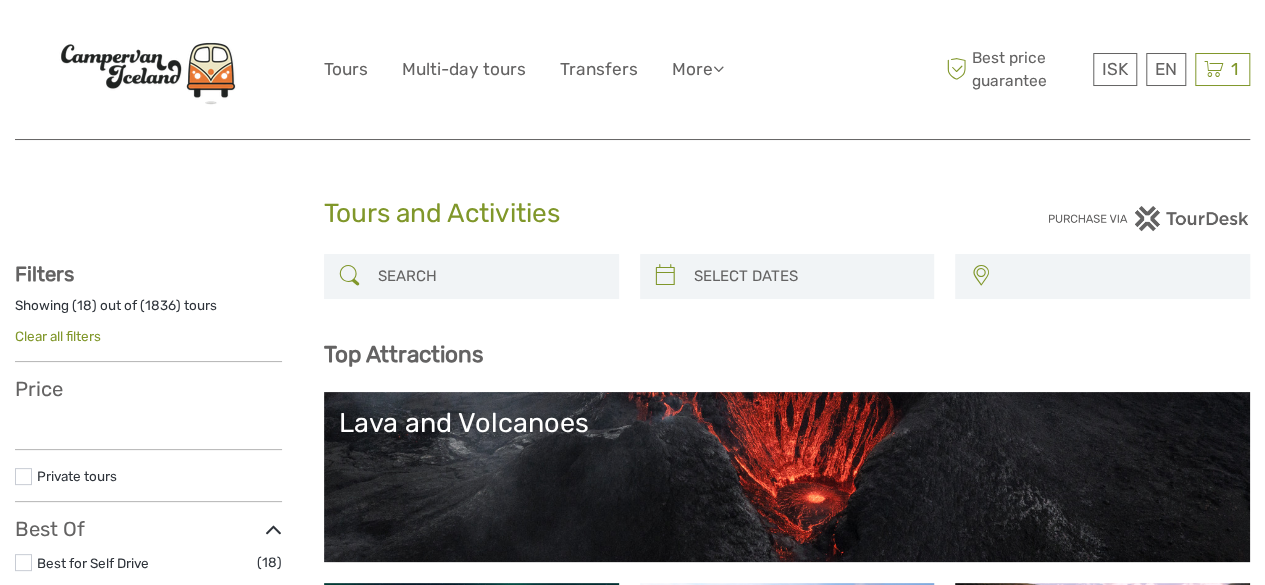 scroll, scrollTop: 0, scrollLeft: 0, axis: both 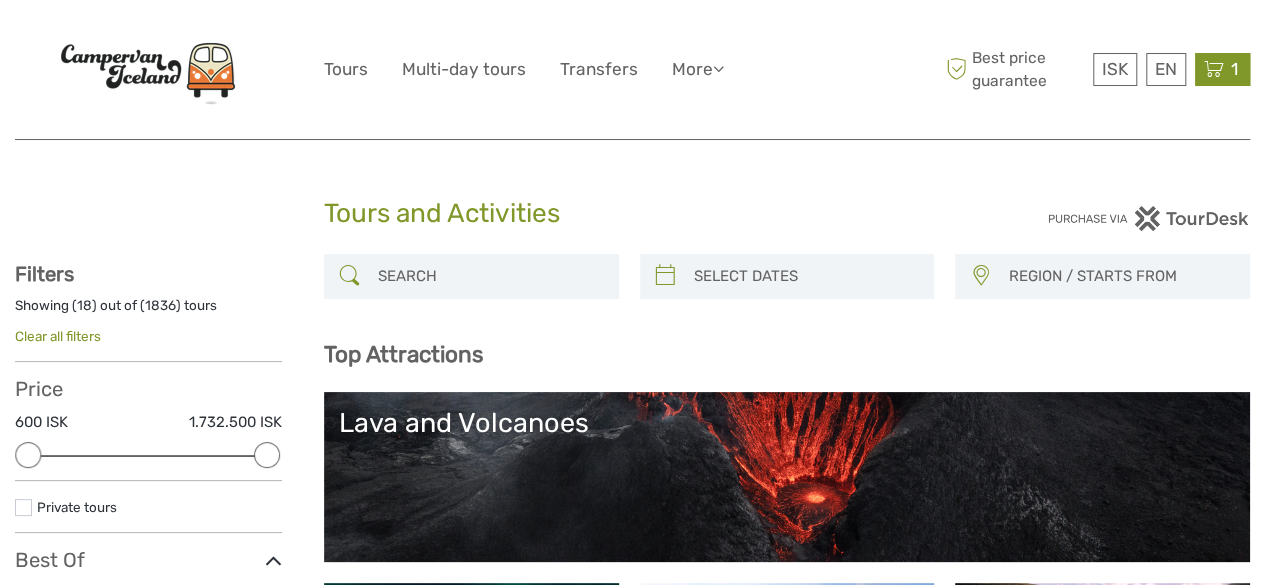 click at bounding box center [1214, 69] 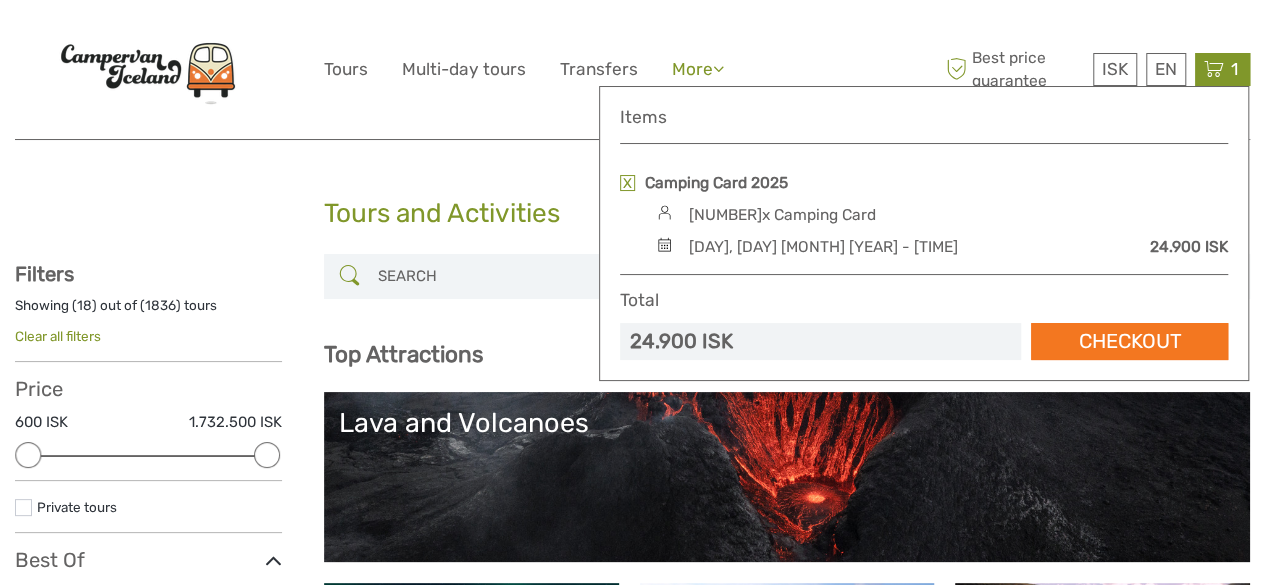 click on "More" at bounding box center [698, 69] 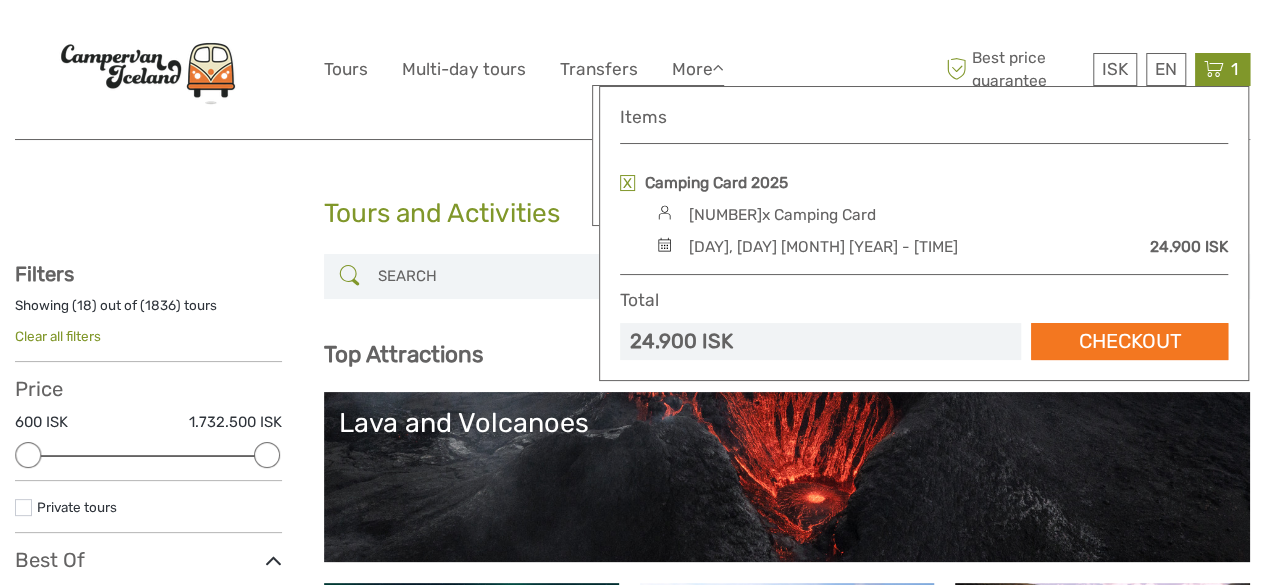 click on "ISK
ISK
€
$
£
EN
English
Español
Deutsch
Tours
Multi-day tours
Transfers
More
Food & drink
Travel Articles
Back to Agency
Food & drink
Travel Articles
Back to Agency
Best price guarantee" at bounding box center (633, 69) 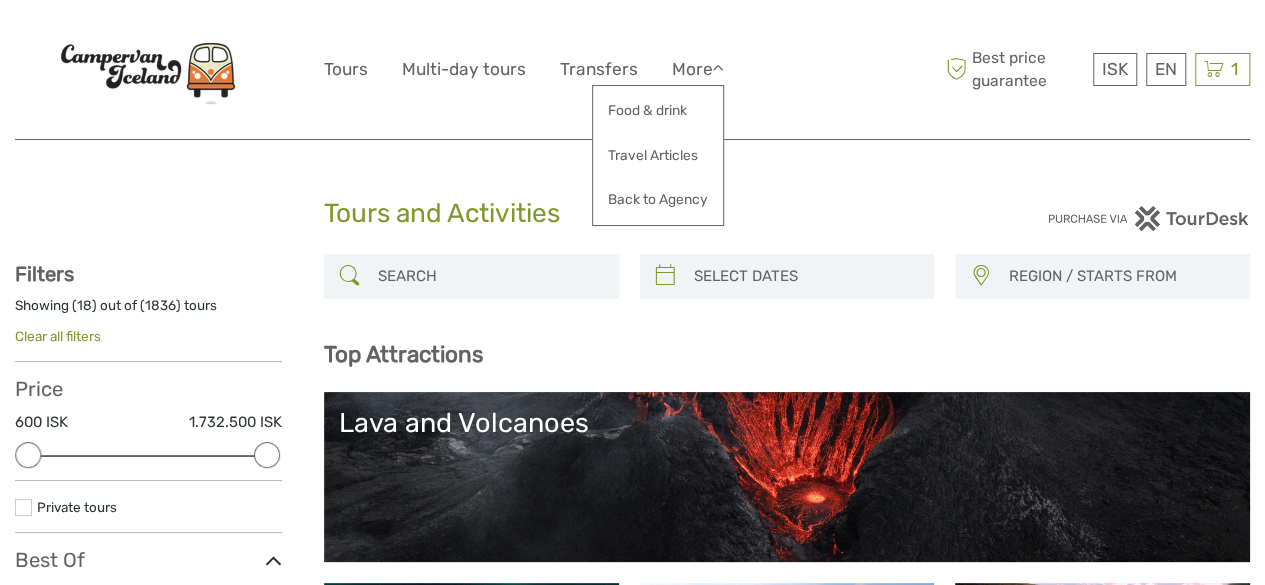 click on "ISK
ISK
€
$
£
EN
English
Español
Deutsch
Tours
Multi-day tours
Transfers
More
Food & drink
Travel Articles
Back to Agency
Food & drink
Travel Articles
Back to Agency
Best price guarantee" at bounding box center (633, 69) 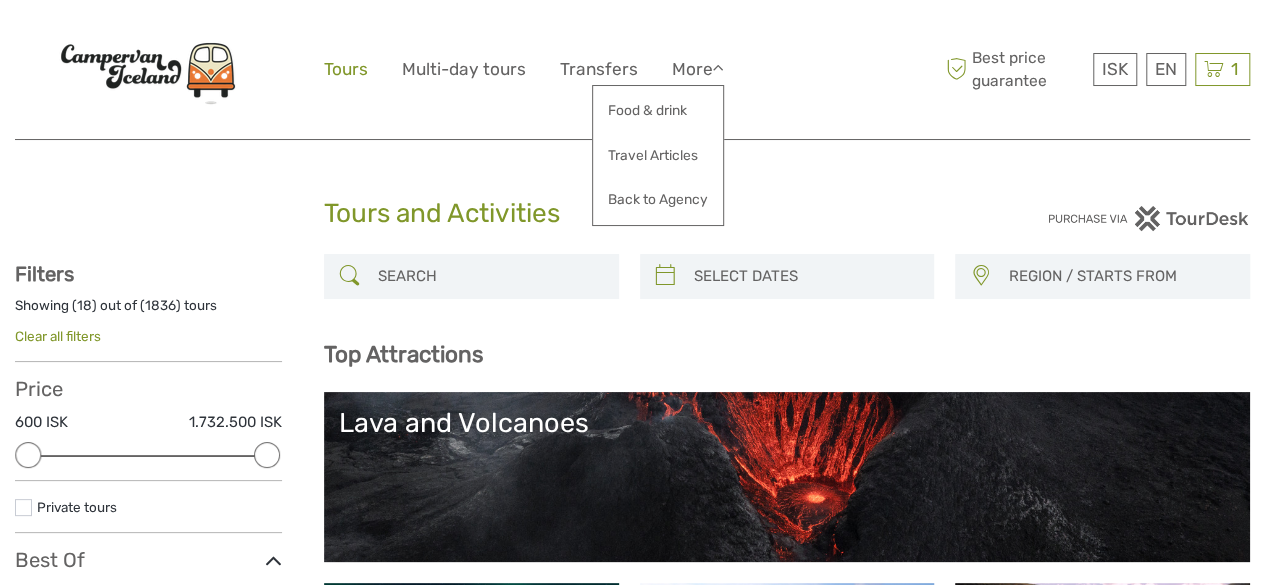click on "Tours" at bounding box center [346, 69] 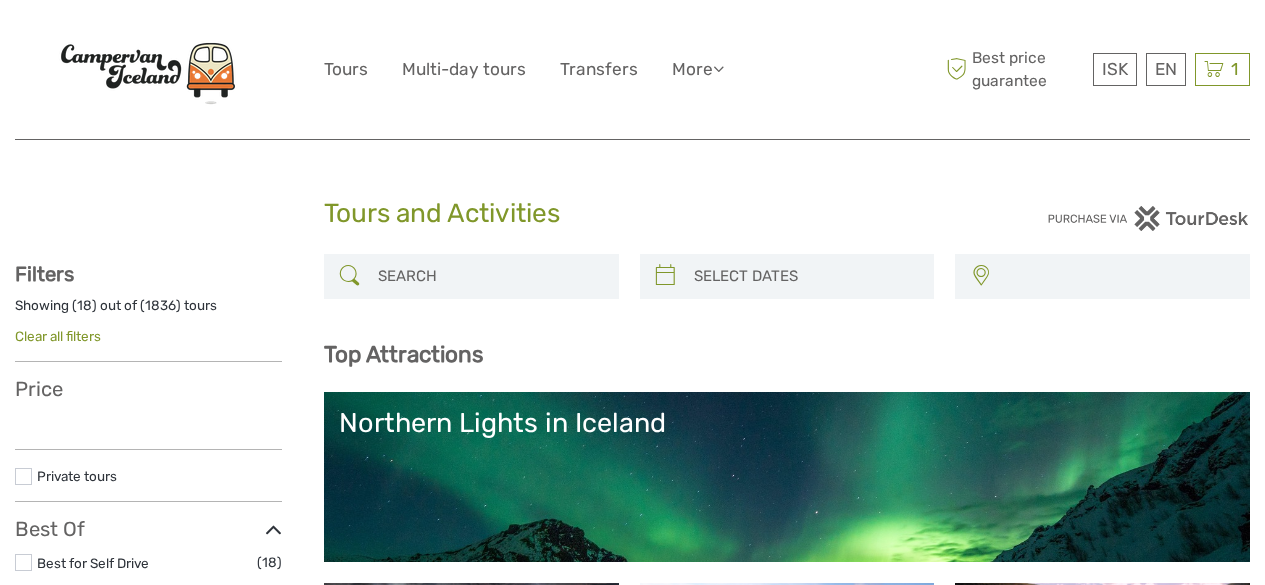 select 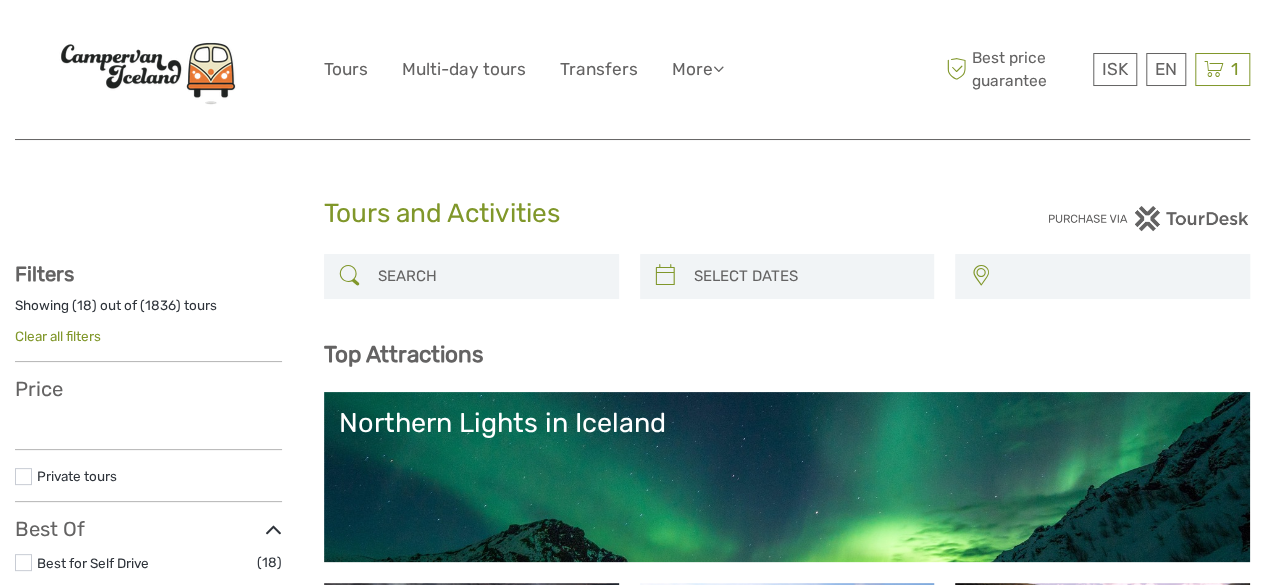 select 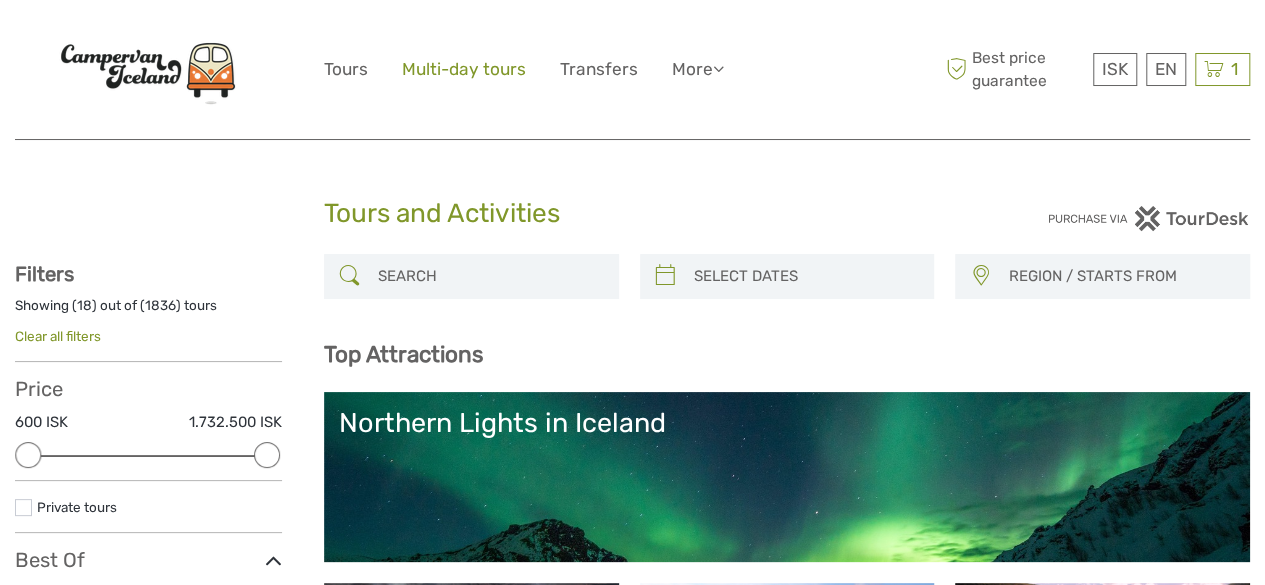 scroll, scrollTop: 0, scrollLeft: 0, axis: both 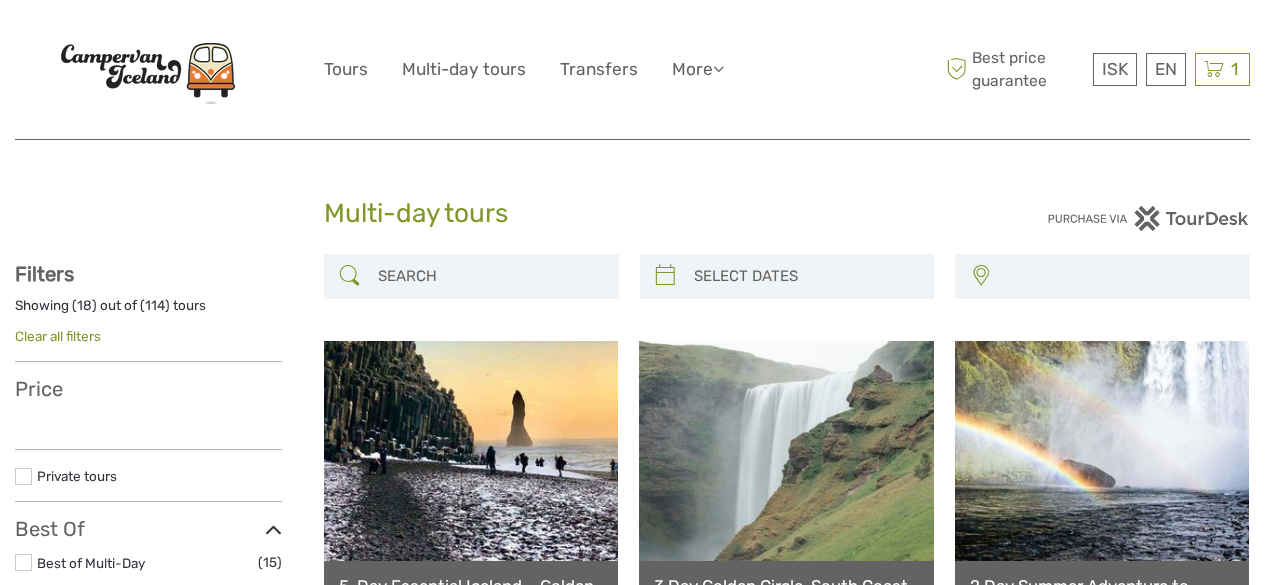 select 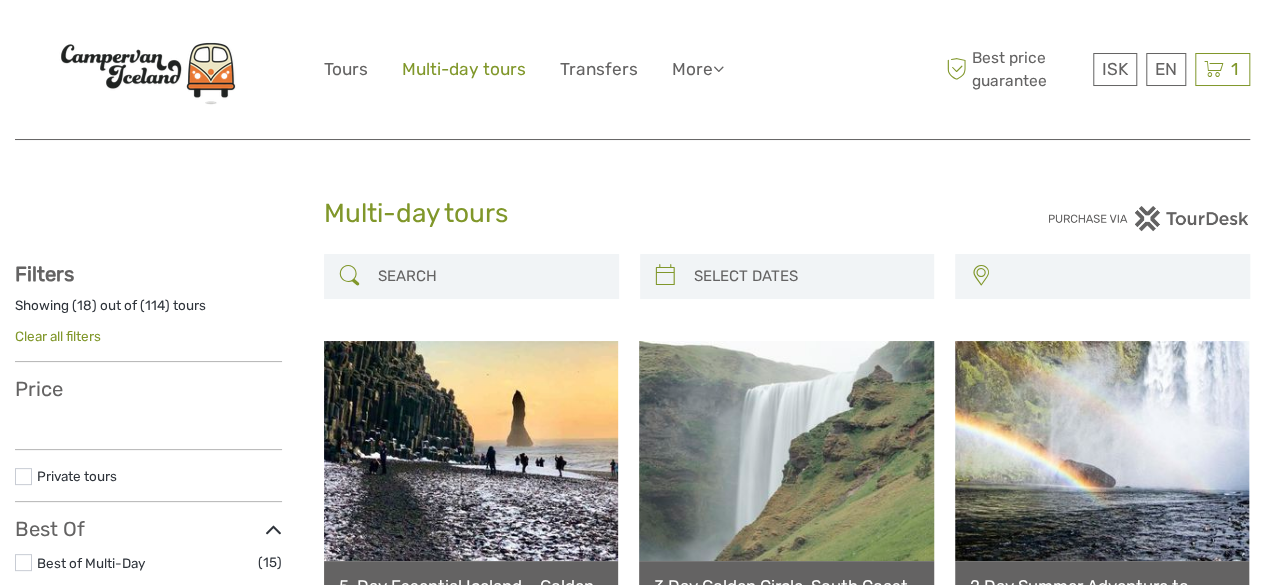 select 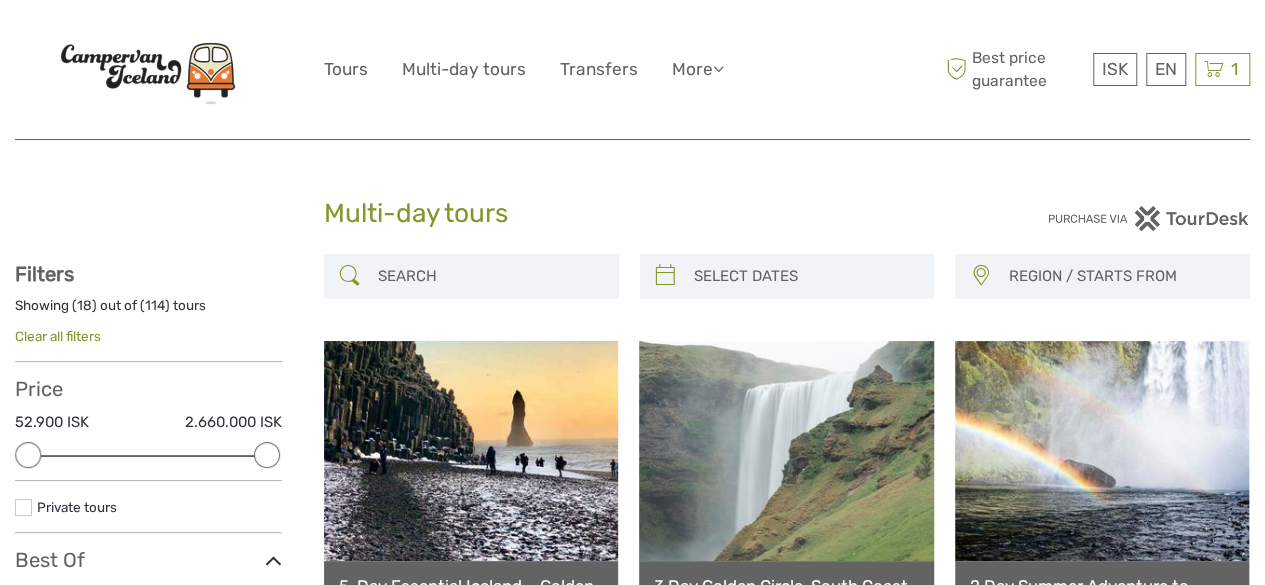 scroll, scrollTop: 0, scrollLeft: 0, axis: both 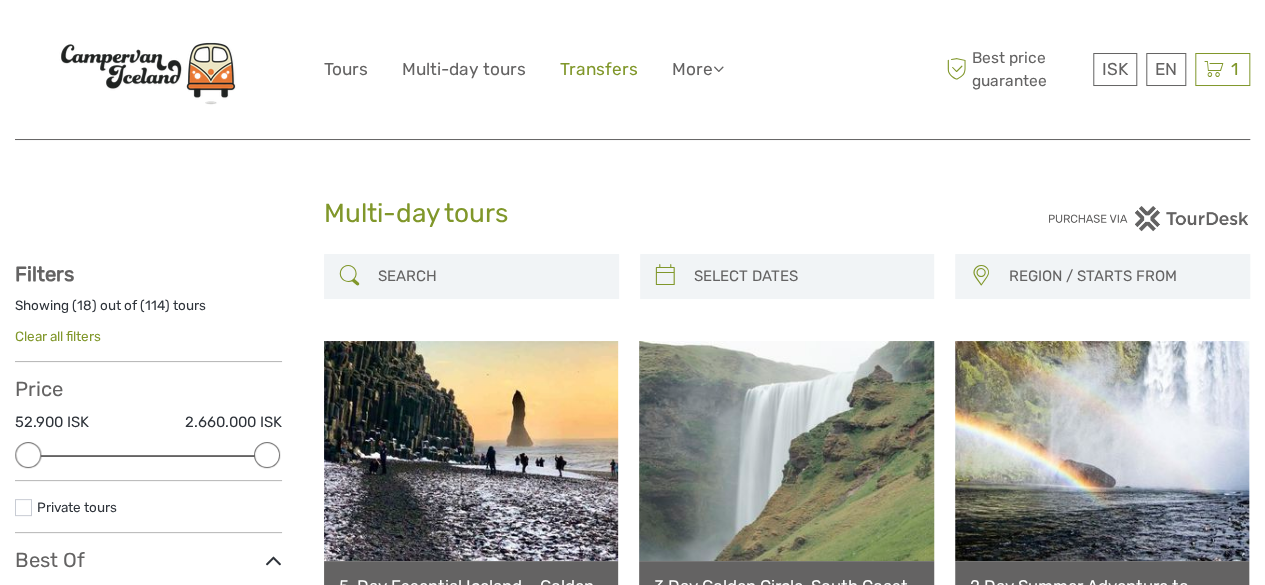 click on "Transfers" at bounding box center (599, 69) 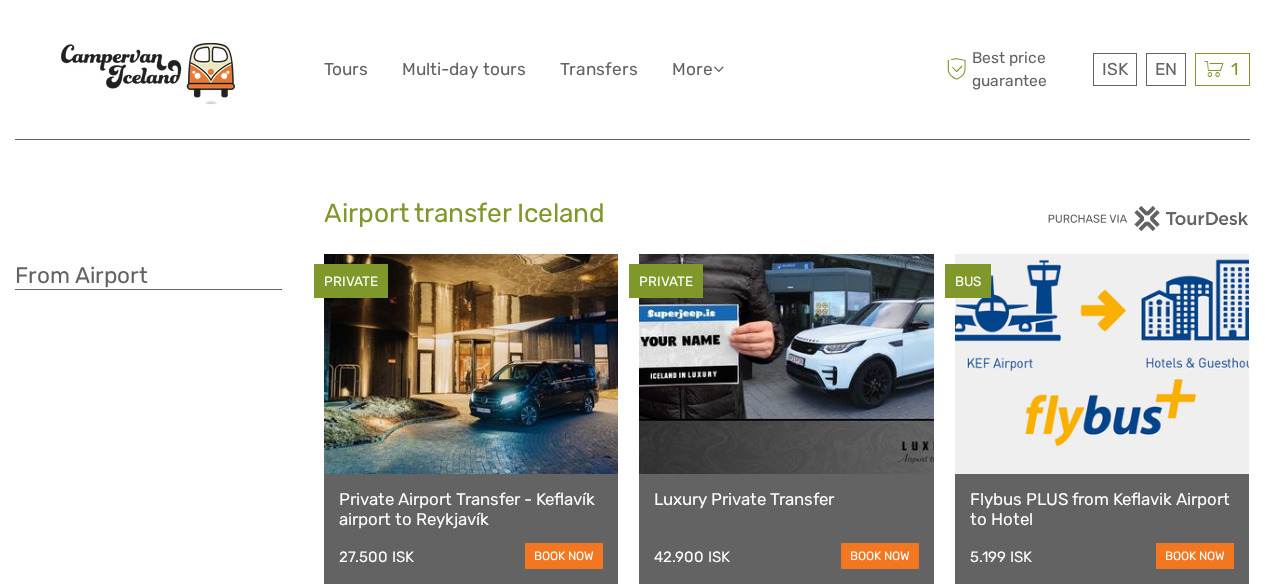 scroll, scrollTop: 0, scrollLeft: 0, axis: both 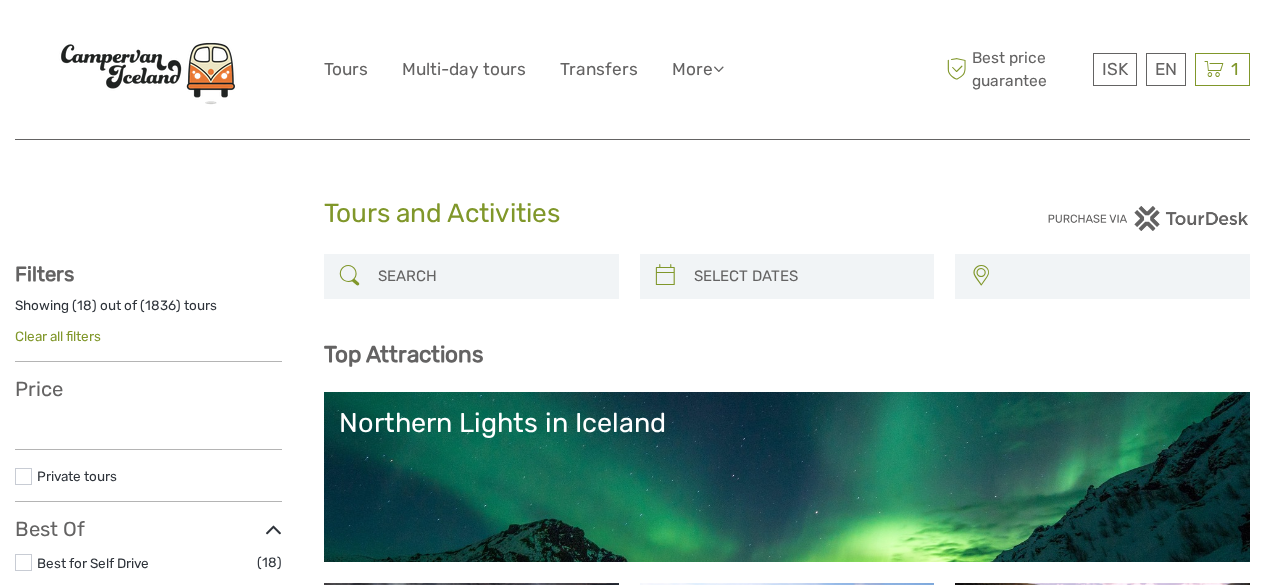 select 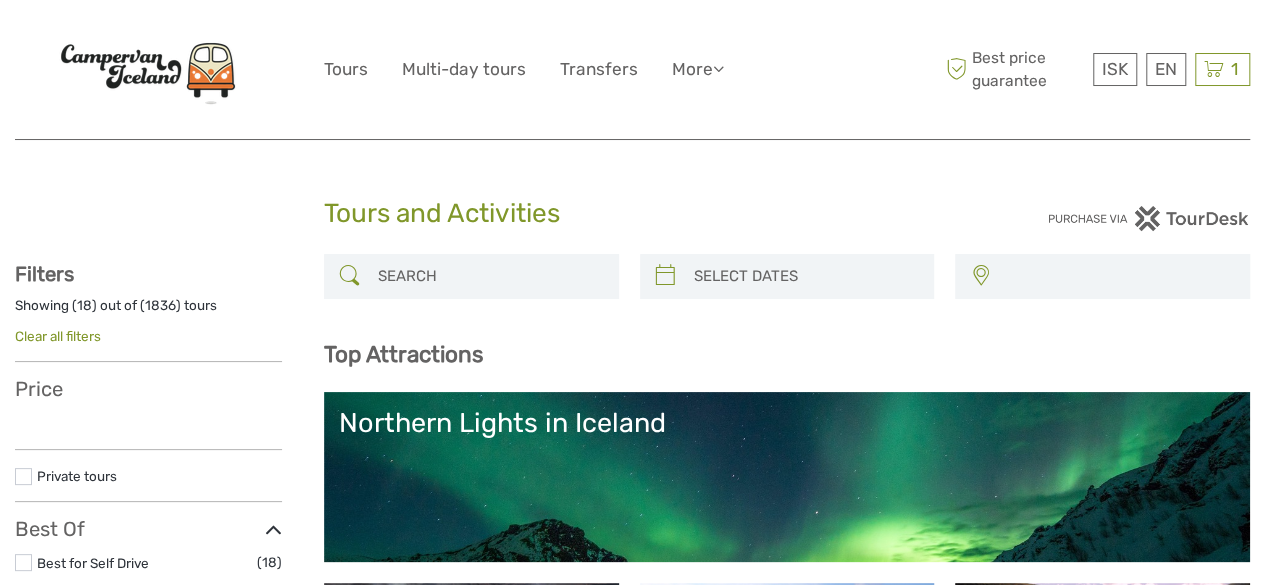 select 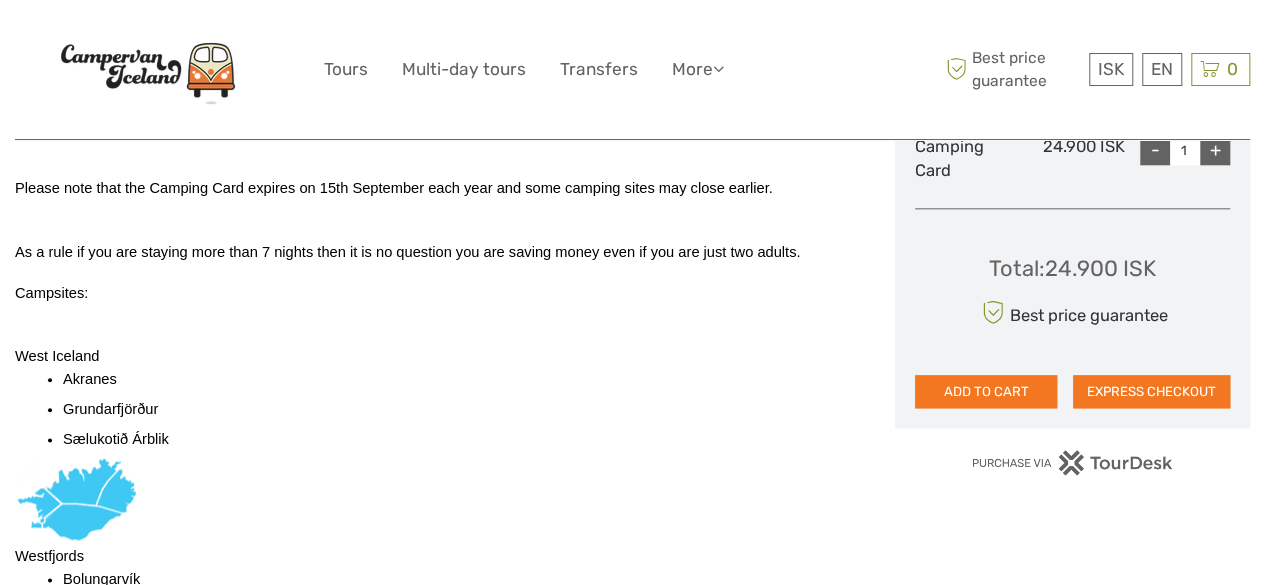 scroll, scrollTop: 932, scrollLeft: 0, axis: vertical 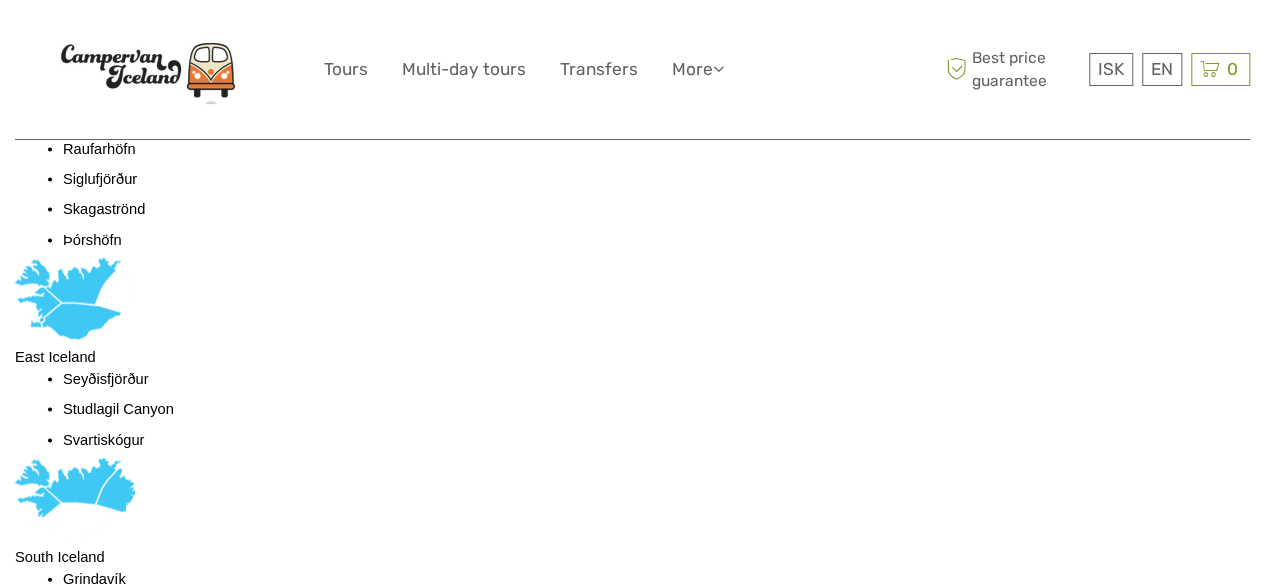 click at bounding box center (434, 501) 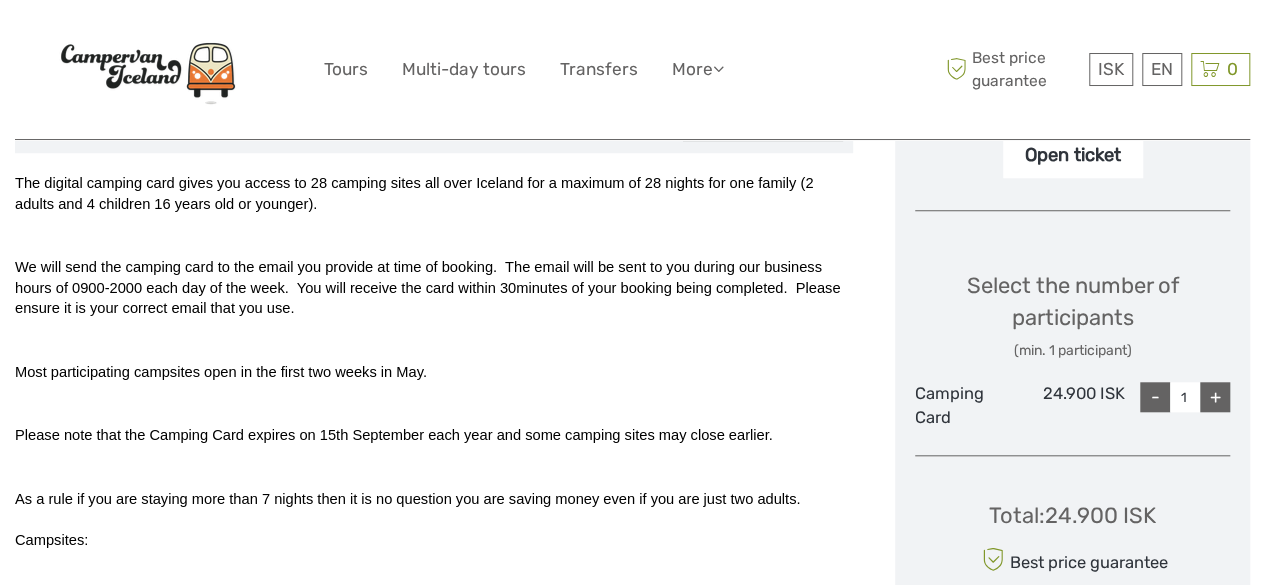 scroll, scrollTop: 725, scrollLeft: 0, axis: vertical 